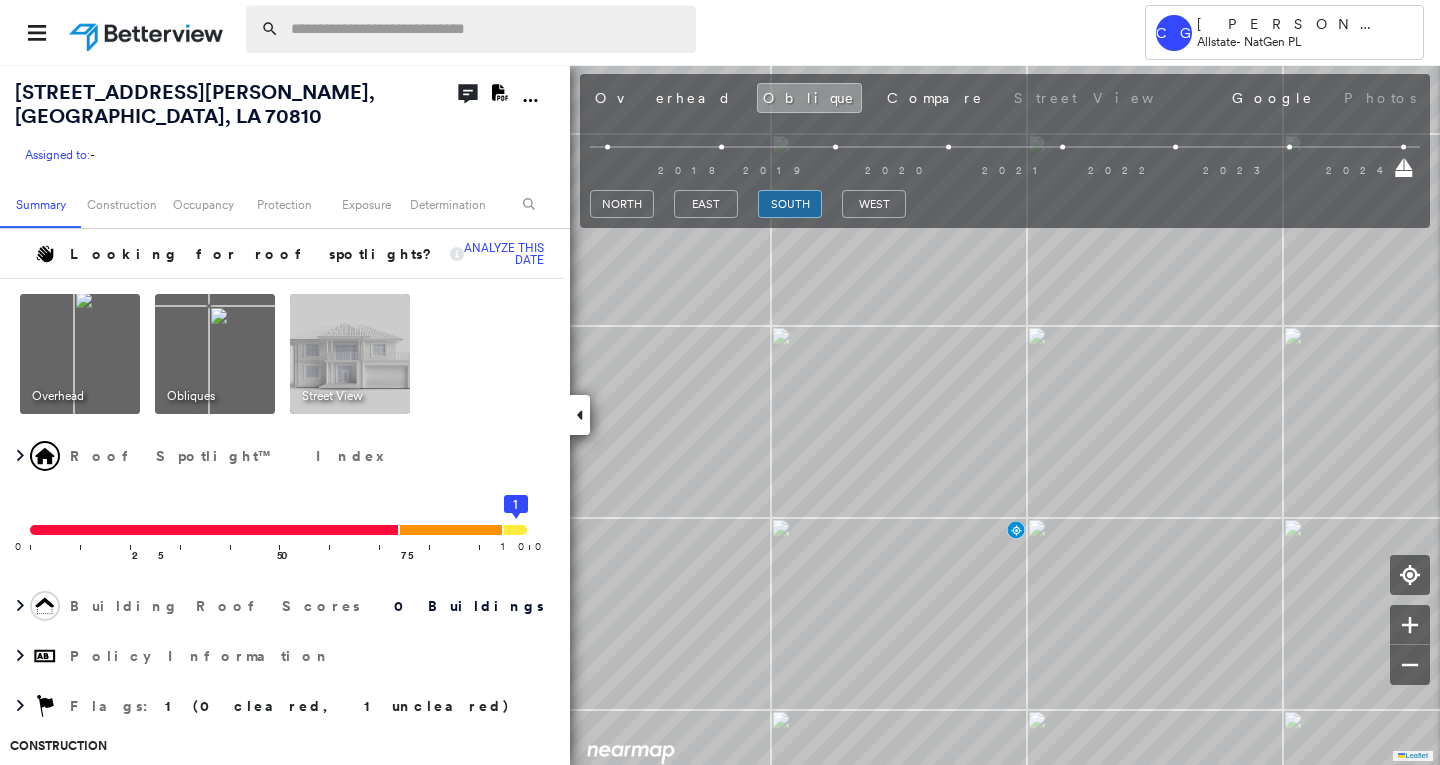 scroll, scrollTop: 0, scrollLeft: 0, axis: both 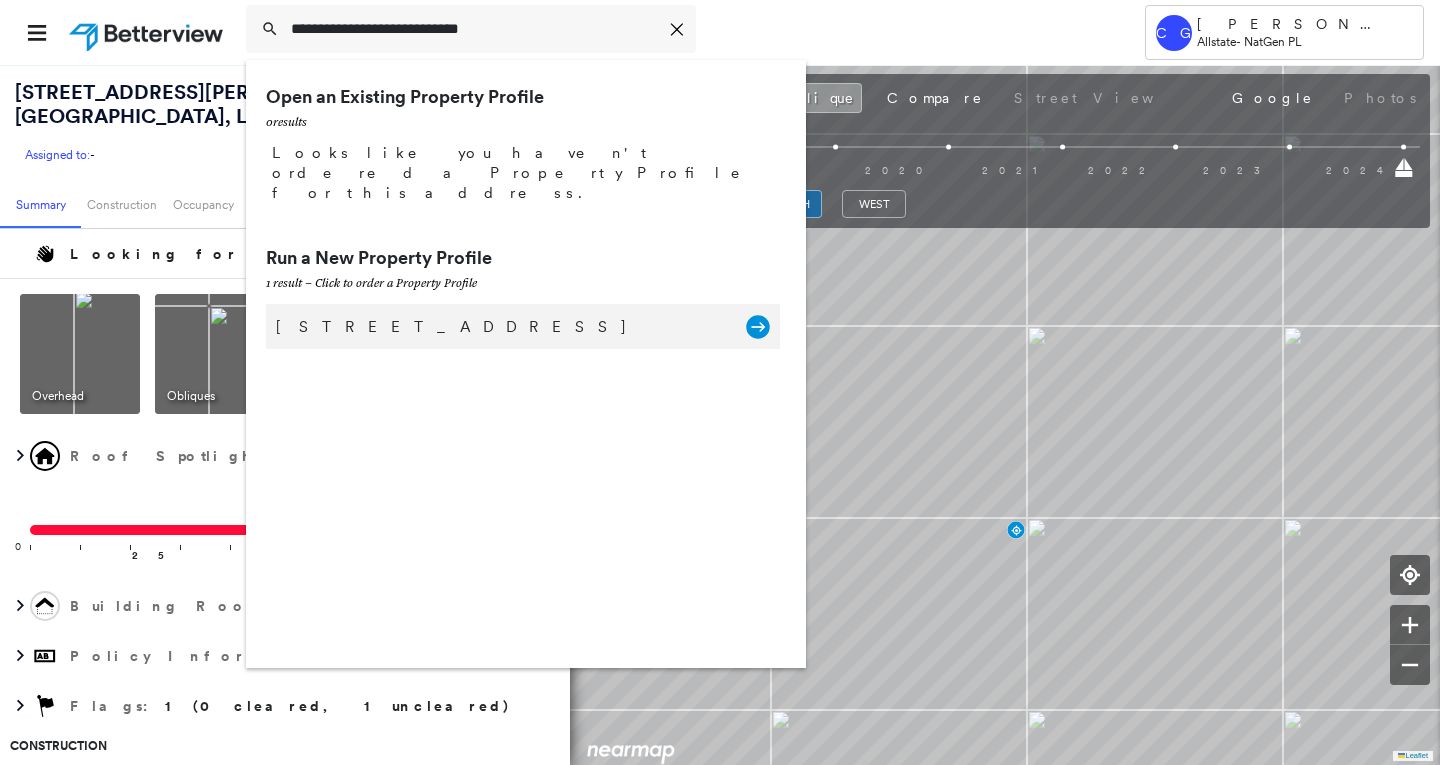 type on "**********" 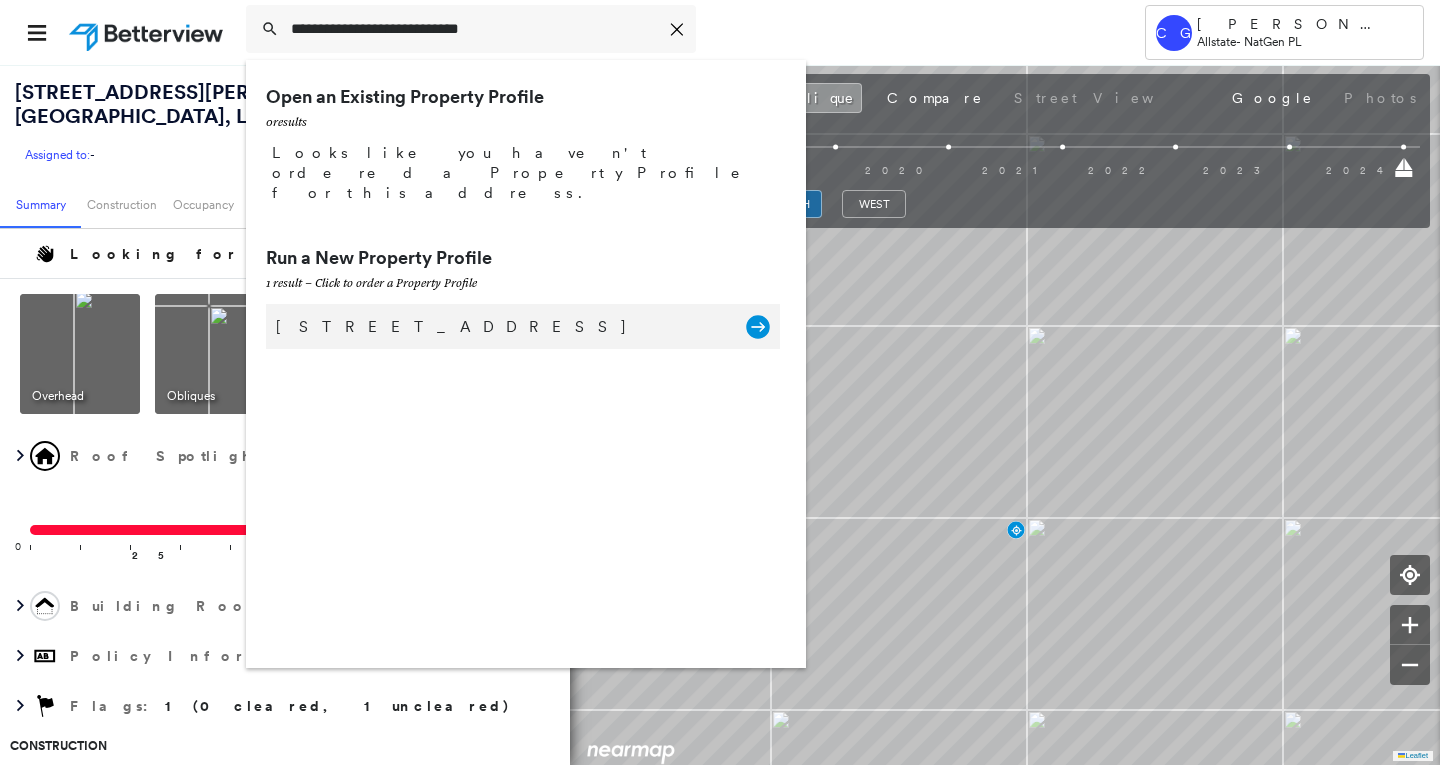 click on "[STREET_ADDRESS]" at bounding box center (501, 327) 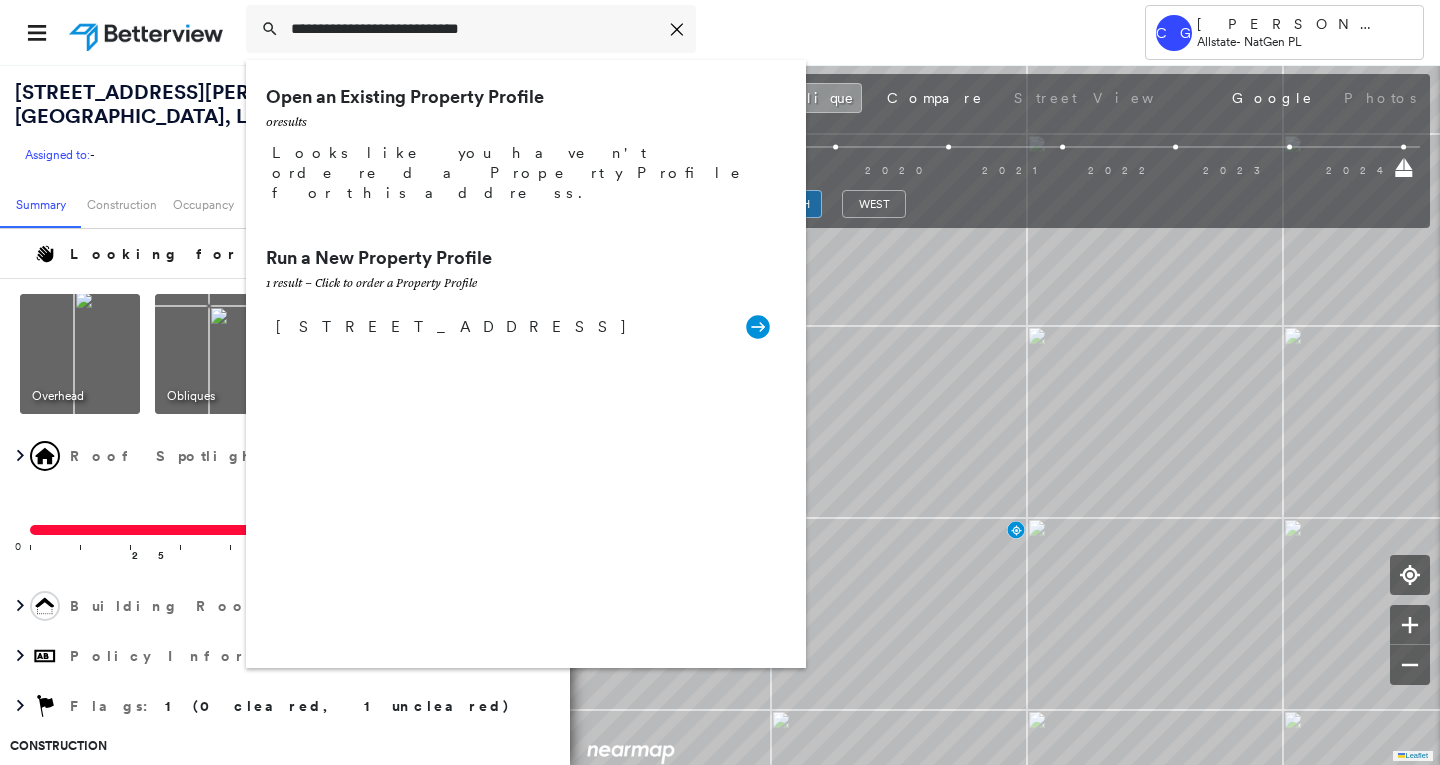 type 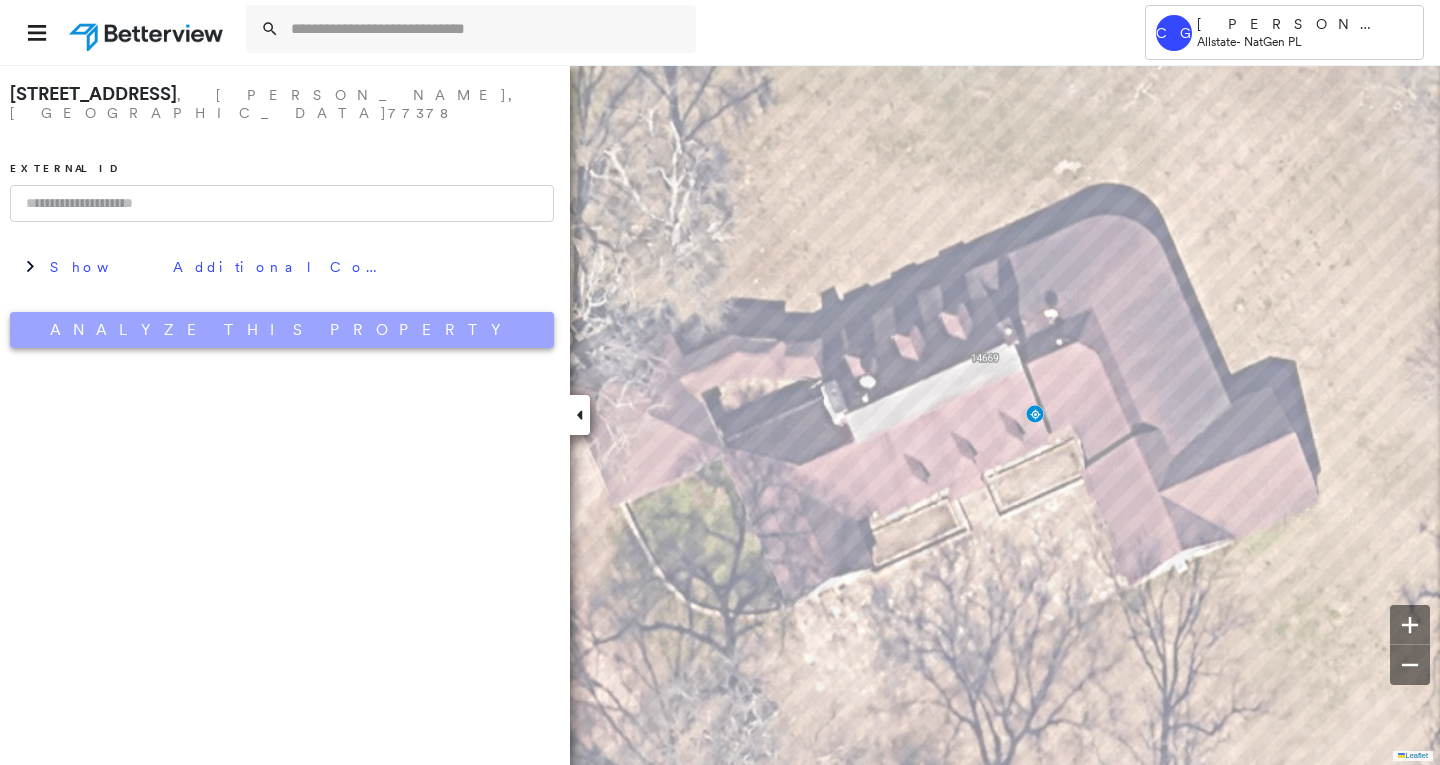 click on "Analyze This Property" at bounding box center (282, 330) 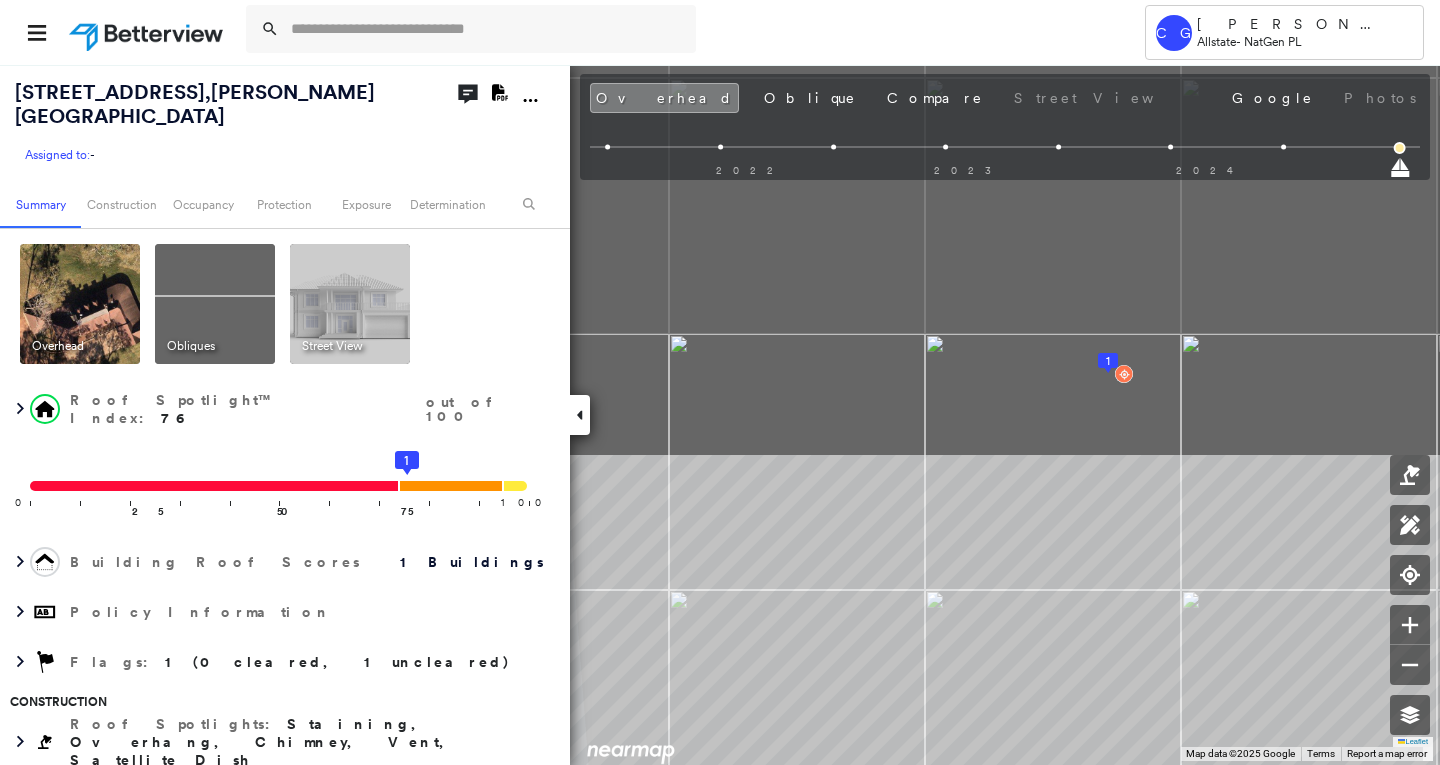 click on "Tower CG [PERSON_NAME] [PERSON_NAME] Allstate  -   NatGen PL [STREET_ADDRESS] Assigned to:  - Assigned to:  - Assigned to:  - Open Comments Download PDF Report Summary Construction Occupancy Protection Exposure Determination Overhead Obliques Street View Roof Spotlight™ Index :  76 out of 100 0 100 25 50 75 1 Building Roof Scores 1 Buildings Policy Information Flags :  1 (0 cleared, 1 uncleared) Construction Roof Spotlights :  Staining, Overhang, Chimney, Vent, Satellite Dish Property Features Roof Size & Shape :  1 building  - [PERSON_NAME] | Asphalt Shingle Occupancy Place Detail Protection Exposure Determination Flags :  1 (0 cleared, 1 uncleared) Uncleared Flags (1) Cleared Flags  (0) Low Low Priority Roof Score Flagged [DATE] Clear Action Taken New Entry History Quote/New Business Terms & Conditions Added ACV Endorsement Added Cosmetic Endorsement Inspection/Loss Control Report Information Added to Inspection Survey Onsite Inspection Ordered Determined No Inspection Needed General Save" at bounding box center [720, 382] 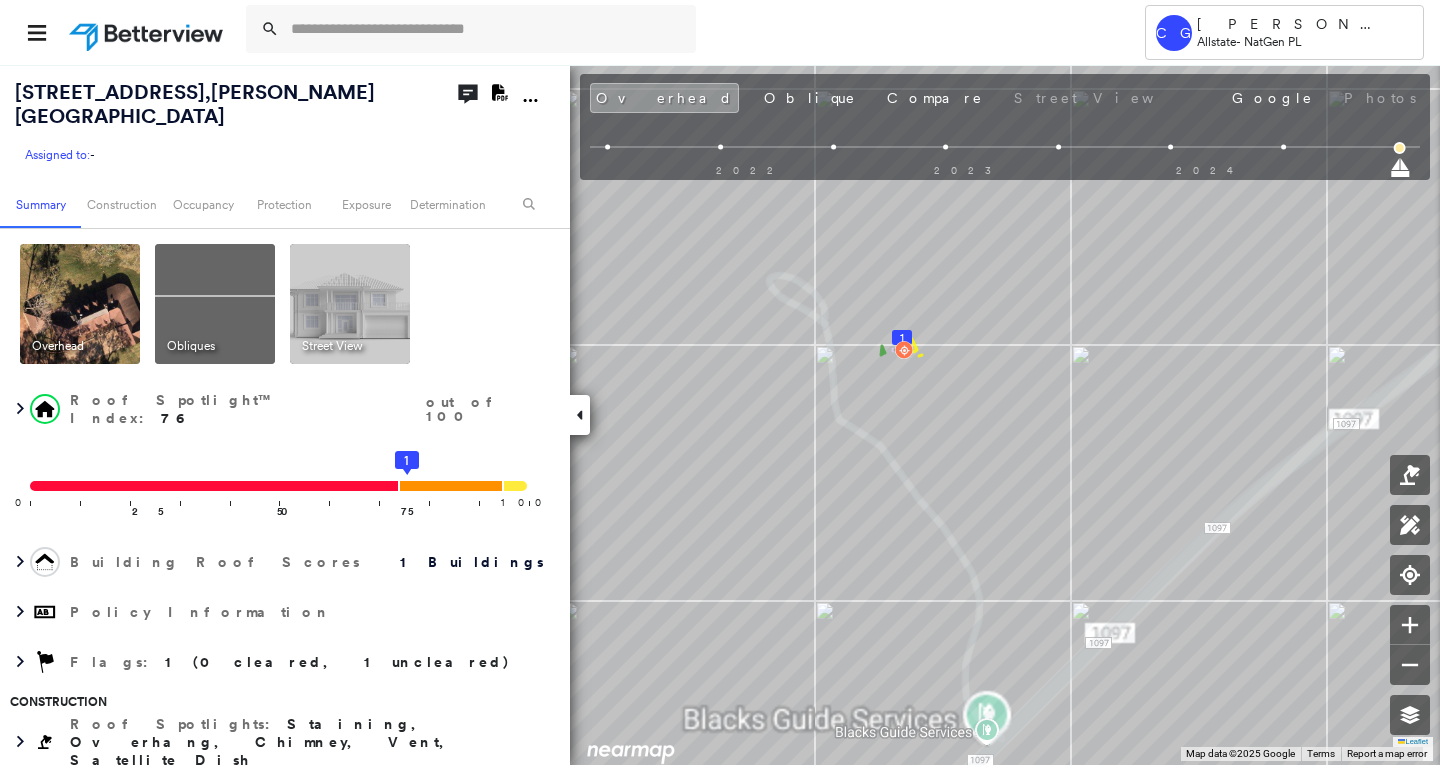 click at bounding box center (215, 304) 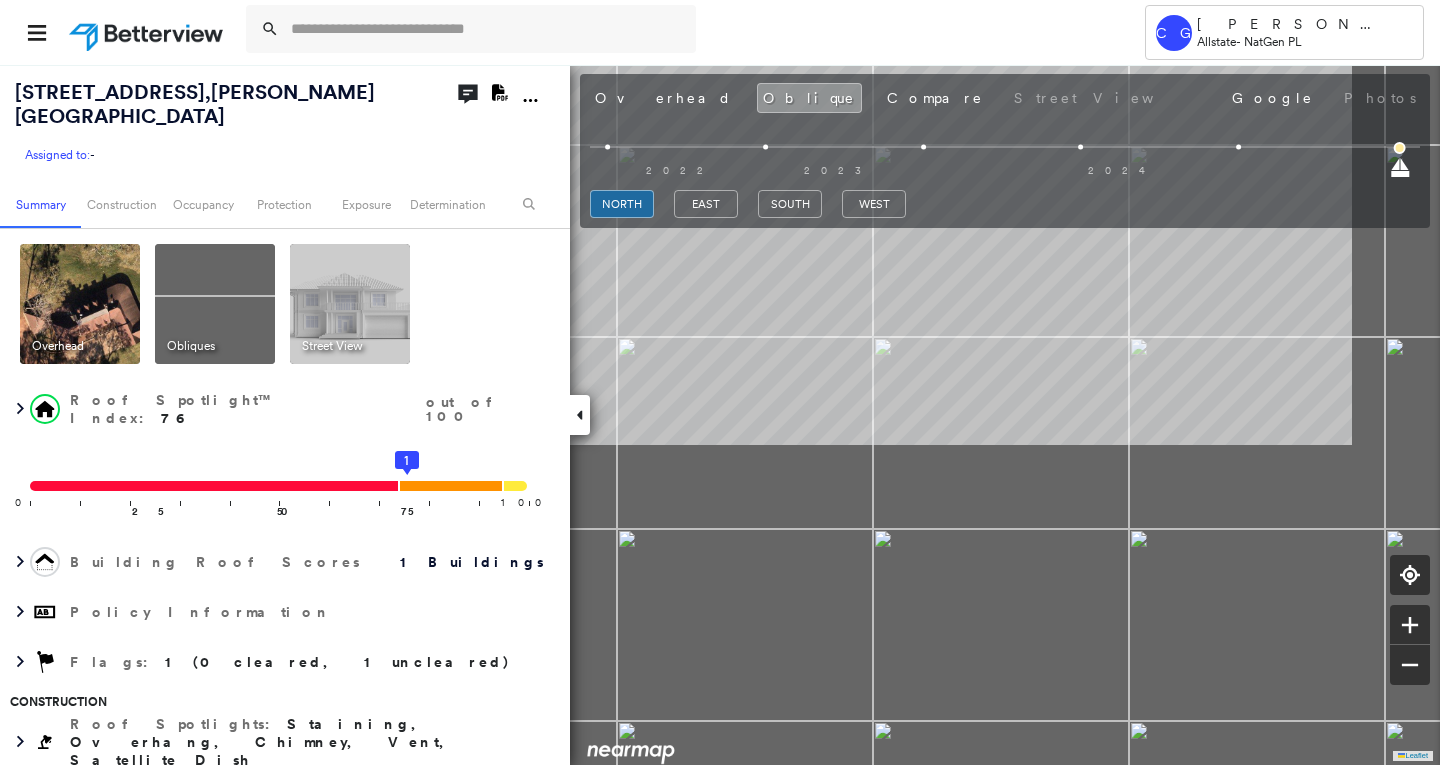 click on "[STREET_ADDRESS] Assigned to:  - Assigned to:  - Assigned to:  - Open Comments Download PDF Report Summary Construction Occupancy Protection Exposure Determination Overhead Obliques Street View Roof Spotlight™ Index :  76 out of 100 0 100 25 50 75 1 Building Roof Scores 1 Buildings Policy Information Flags :  1 (0 cleared, 1 uncleared) Construction Roof Spotlights :  Staining, Overhang, Chimney, Vent, Satellite Dish Property Features Roof Size & Shape :  1 building  - [PERSON_NAME] | Asphalt Shingle Occupancy Place Detail Protection Exposure Determination Flags :  1 (0 cleared, 1 uncleared) Uncleared Flags (1) Cleared Flags  (0) Low Low Priority Roof Score Flagged [DATE] Clear Action Taken New Entry History Quote/New Business Terms & Conditions Added ACV Endorsement Added Cosmetic Endorsement Inspection/Loss Control Report Information Added to Inspection Survey Onsite Inspection Ordered Determined No Inspection Needed General Used Report to Further Agent/Insured Discussion Save Renewal Save" at bounding box center (720, 414) 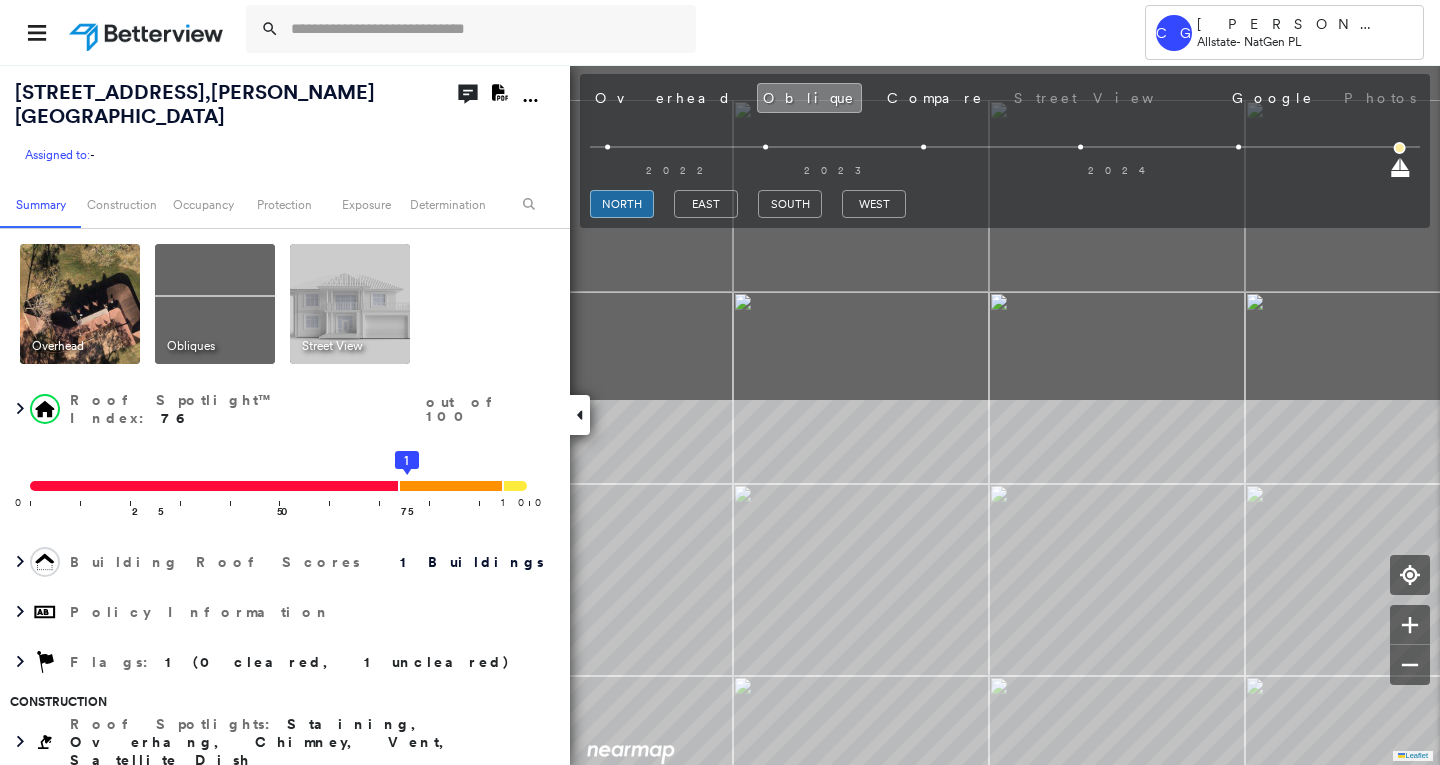 click on "Tower CG [PERSON_NAME] [PERSON_NAME] Allstate  -   NatGen PL [STREET_ADDRESS] Assigned to:  - Assigned to:  - Assigned to:  - Open Comments Download PDF Report Summary Construction Occupancy Protection Exposure Determination Overhead Obliques Street View Roof Spotlight™ Index :  76 out of 100 0 100 25 50 75 1 Building Roof Scores 1 Buildings Policy Information Flags :  1 (0 cleared, 1 uncleared) Construction Roof Spotlights :  Staining, Overhang, Chimney, Vent, Satellite Dish Property Features Roof Size & Shape :  1 building  - [PERSON_NAME] | Asphalt Shingle Occupancy Place Detail Protection Exposure Determination Flags :  1 (0 cleared, 1 uncleared) Uncleared Flags (1) Cleared Flags  (0) Low Low Priority Roof Score Flagged [DATE] Clear Action Taken New Entry History Quote/New Business Terms & Conditions Added ACV Endorsement Added Cosmetic Endorsement Inspection/Loss Control Report Information Added to Inspection Survey Onsite Inspection Ordered Determined No Inspection Needed General Save" at bounding box center [720, 382] 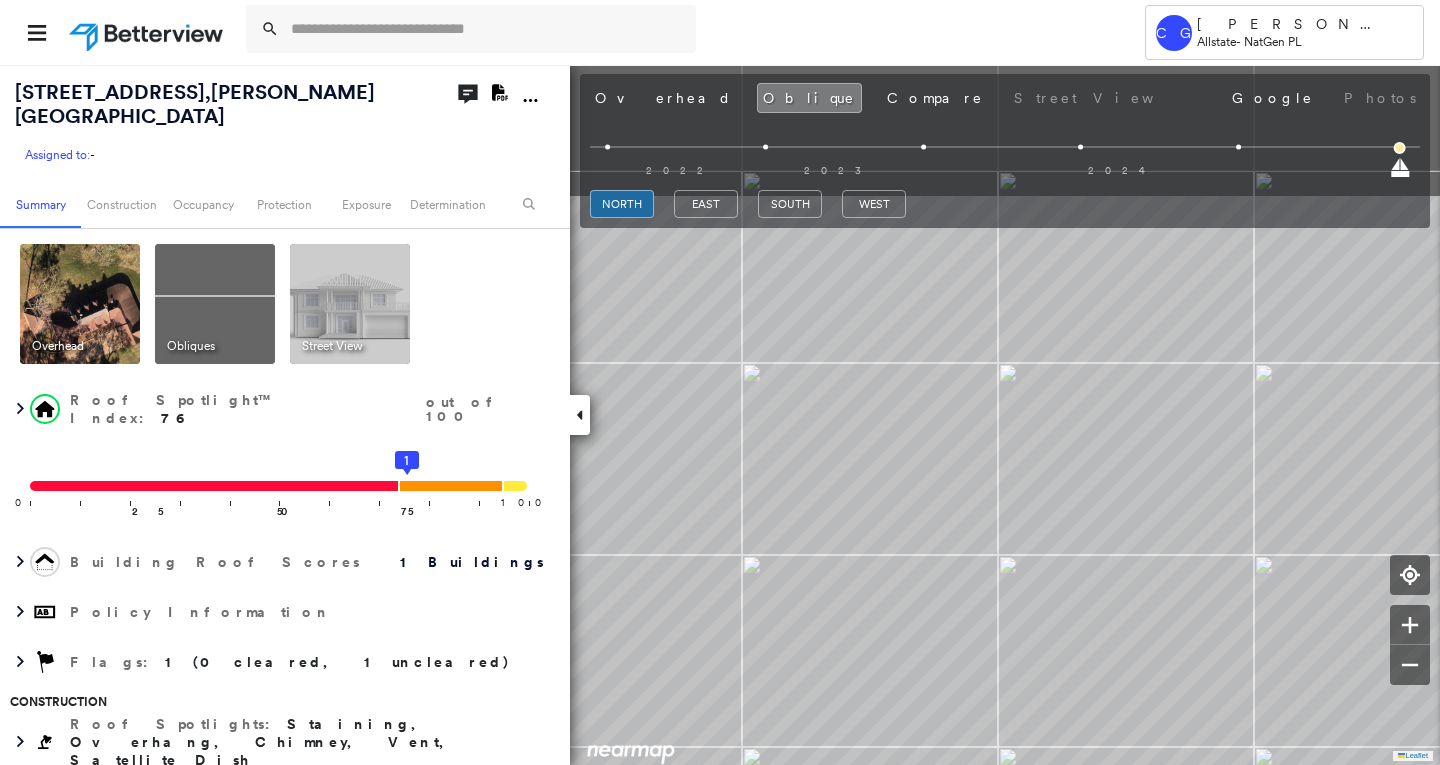 click on "Tower CG [PERSON_NAME] [PERSON_NAME] Allstate  -   NatGen PL [STREET_ADDRESS] Assigned to:  - Assigned to:  - Assigned to:  - Open Comments Download PDF Report Summary Construction Occupancy Protection Exposure Determination Overhead Obliques Street View Roof Spotlight™ Index :  76 out of 100 0 100 25 50 75 1 Building Roof Scores 1 Buildings Policy Information Flags :  1 (0 cleared, 1 uncleared) Construction Roof Spotlights :  Staining, Overhang, Chimney, Vent, Satellite Dish Property Features Roof Size & Shape :  1 building  - [PERSON_NAME] | Asphalt Shingle Occupancy Place Detail Protection Exposure Determination Flags :  1 (0 cleared, 1 uncleared) Uncleared Flags (1) Cleared Flags  (0) Low Low Priority Roof Score Flagged [DATE] Clear Action Taken New Entry History Quote/New Business Terms & Conditions Added ACV Endorsement Added Cosmetic Endorsement Inspection/Loss Control Report Information Added to Inspection Survey Onsite Inspection Ordered Determined No Inspection Needed General Save" at bounding box center [720, 382] 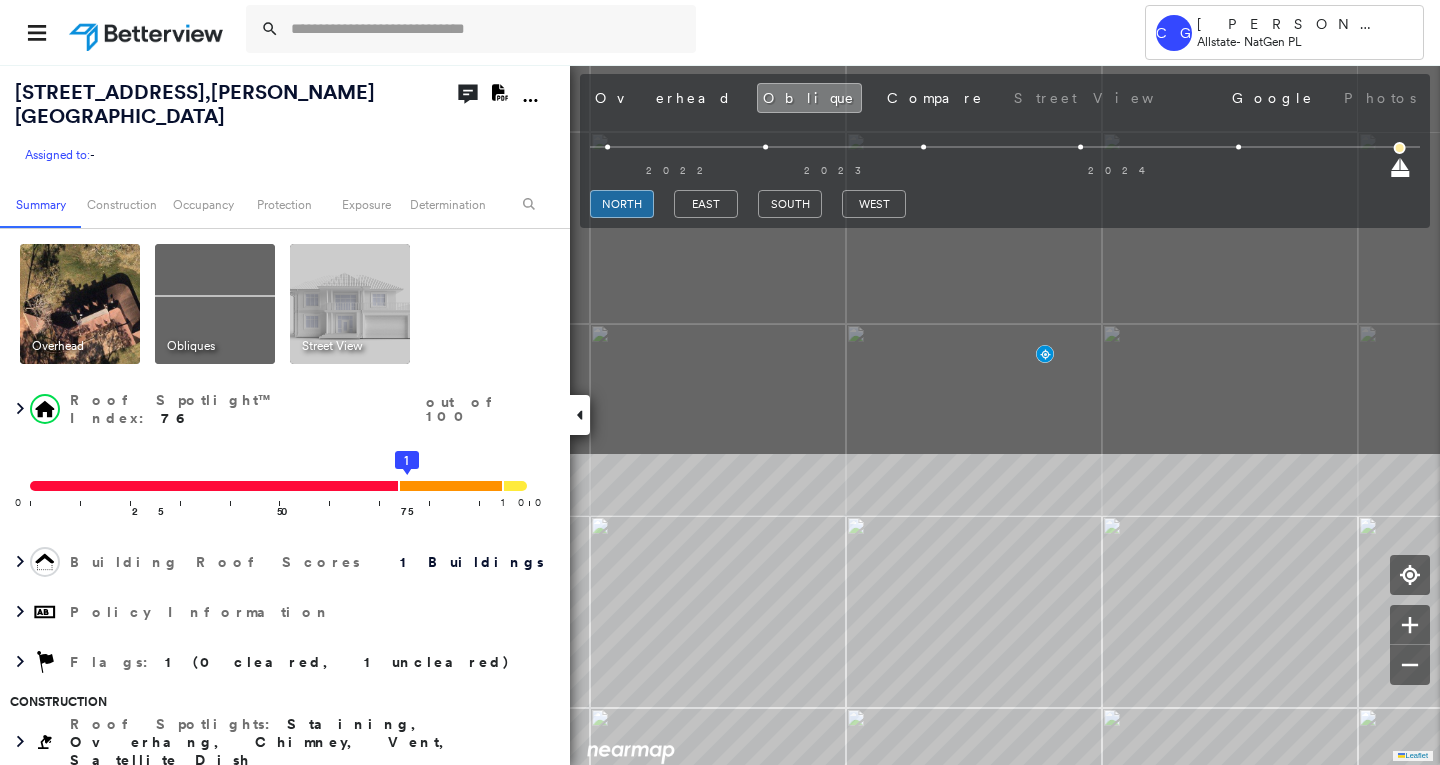 click on "Tower CG [PERSON_NAME] [PERSON_NAME] Allstate  -   NatGen PL [STREET_ADDRESS] Assigned to:  - Assigned to:  - Assigned to:  - Open Comments Download PDF Report Summary Construction Occupancy Protection Exposure Determination Overhead Obliques Street View Roof Spotlight™ Index :  76 out of 100 0 100 25 50 75 1 Building Roof Scores 1 Buildings Policy Information Flags :  1 (0 cleared, 1 uncleared) Construction Roof Spotlights :  Staining, Overhang, Chimney, Vent, Satellite Dish Property Features Roof Size & Shape :  1 building  - [PERSON_NAME] | Asphalt Shingle Occupancy Place Detail Protection Exposure Determination Flags :  1 (0 cleared, 1 uncleared) Uncleared Flags (1) Cleared Flags  (0) Low Low Priority Roof Score Flagged [DATE] Clear Action Taken New Entry History Quote/New Business Terms & Conditions Added ACV Endorsement Added Cosmetic Endorsement Inspection/Loss Control Report Information Added to Inspection Survey Onsite Inspection Ordered Determined No Inspection Needed General Save" at bounding box center (720, 382) 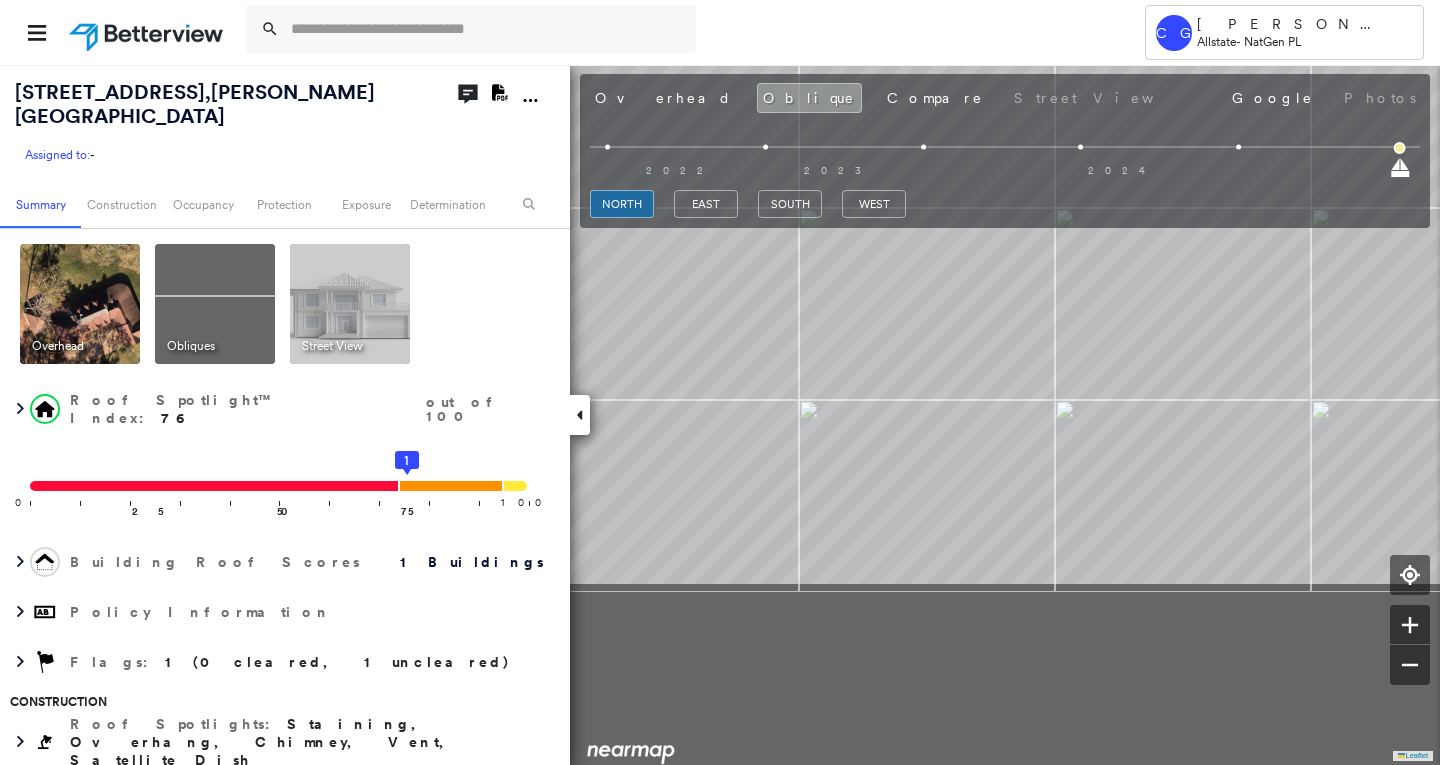 click on "[STREET_ADDRESS] Assigned to:  - Assigned to:  - Assigned to:  - Open Comments Download PDF Report Summary Construction Occupancy Protection Exposure Determination Overhead Obliques Street View Roof Spotlight™ Index :  76 out of 100 0 100 25 50 75 1 Building Roof Scores 1 Buildings Policy Information Flags :  1 (0 cleared, 1 uncleared) Construction Roof Spotlights :  Staining, Overhang, Chimney, Vent, Satellite Dish Property Features Roof Size & Shape :  1 building  - [PERSON_NAME] | Asphalt Shingle Occupancy Place Detail Protection Exposure Determination Flags :  1 (0 cleared, 1 uncleared) Uncleared Flags (1) Cleared Flags  (0) Low Low Priority Roof Score Flagged [DATE] Clear Action Taken New Entry History Quote/New Business Terms & Conditions Added ACV Endorsement Added Cosmetic Endorsement Inspection/Loss Control Report Information Added to Inspection Survey Onsite Inspection Ordered Determined No Inspection Needed General Used Report to Further Agent/Insured Discussion Save Renewal Save" at bounding box center [720, 414] 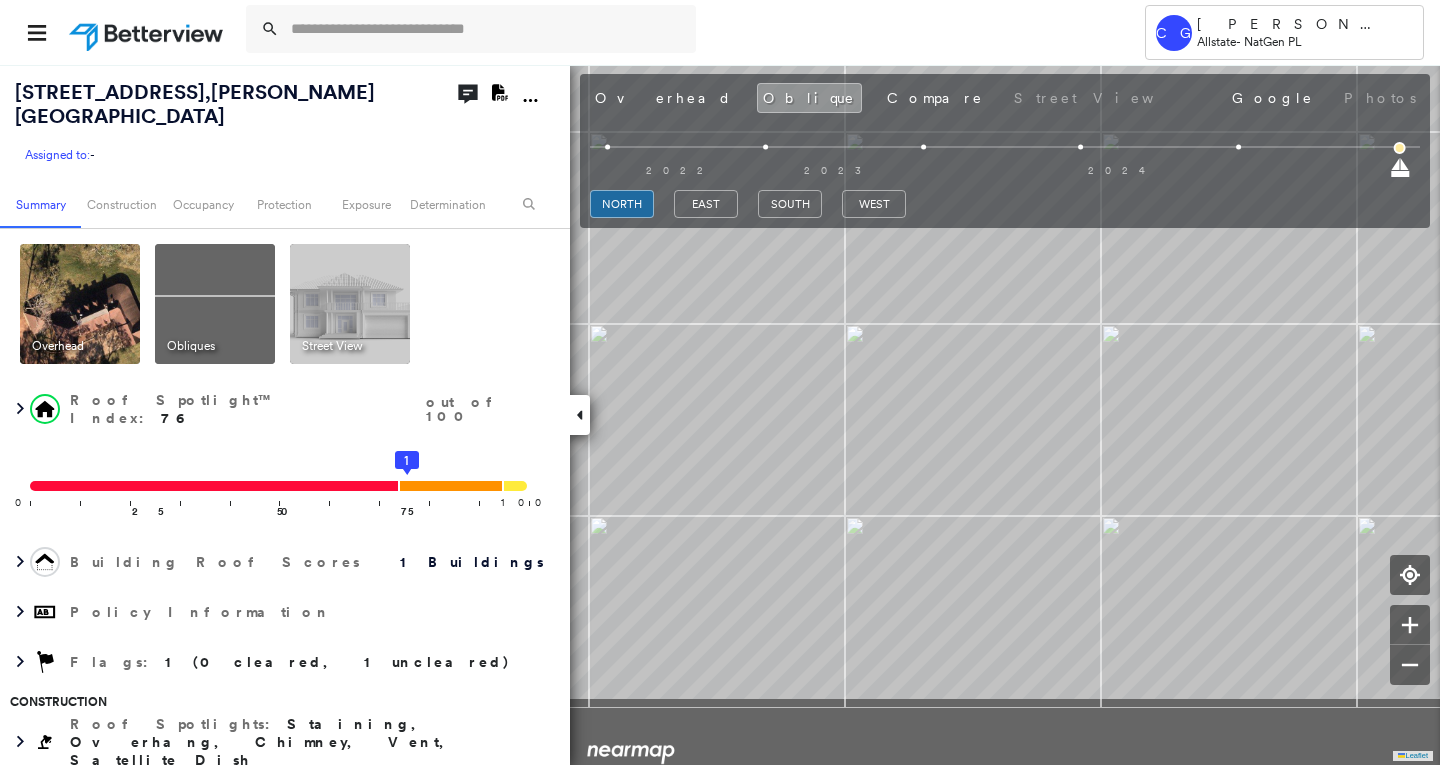 click on "CG [PERSON_NAME] [PERSON_NAME] Allstate  -   NatGen PL [STREET_ADDRESS] Assigned to:  - Assigned to:  - Assigned to:  - Open Comments Download PDF Report Summary Construction Occupancy Protection Exposure Determination Overhead Obliques Street View Roof Spotlight™ Index :  76 out of 100 0 100 25 50 75 1 Building Roof Scores 1 Buildings Policy Information Flags :  1 (0 cleared, 1 uncleared) Construction Roof Spotlights :  Staining, Overhang, Chimney, Vent, Satellite Dish Property Features Roof Size & Shape :  1 building  - [PERSON_NAME] | Asphalt Shingle Occupancy Place Detail Protection Exposure Determination Flags :  1 (0 cleared, 1 uncleared) Uncleared Flags (1) Cleared Flags  (0) Low Low Priority Roof Score Flagged [DATE] Clear Action Taken New Entry History Quote/New Business Terms & Conditions Added ACV Endorsement Added Cosmetic Endorsement Inspection/Loss Control Report Information Added to Inspection Survey Onsite Inspection Ordered Determined No Inspection Needed General Save Save" at bounding box center (720, 414) 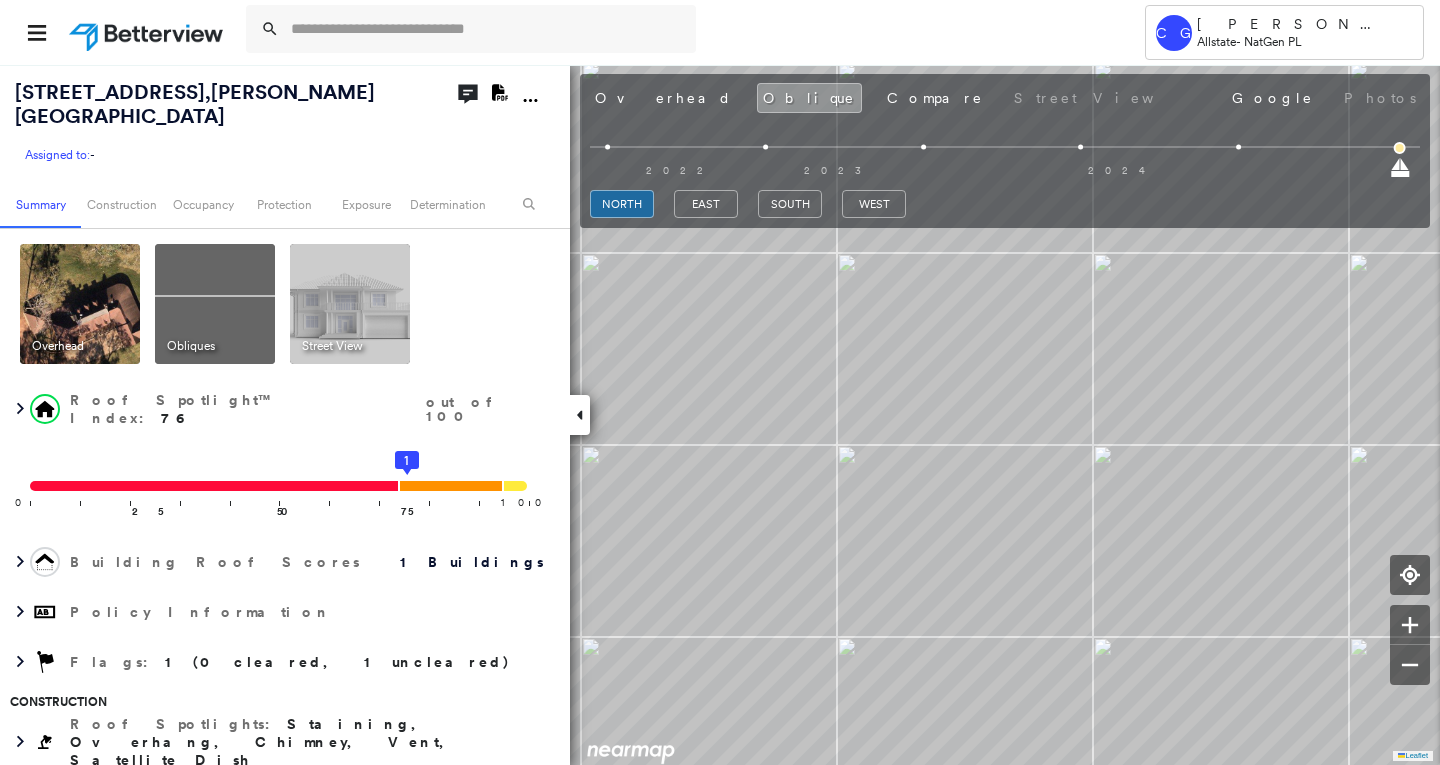 click on "[STREET_ADDRESS] Assigned to:  - Assigned to:  - Assigned to:  - Open Comments Download PDF Report Summary Construction Occupancy Protection Exposure Determination Overhead Obliques Street View Roof Spotlight™ Index :  76 out of 100 0 100 25 50 75 1 Building Roof Scores 1 Buildings Policy Information Flags :  1 (0 cleared, 1 uncleared) Construction Roof Spotlights :  Staining, Overhang, Chimney, Vent, Satellite Dish Property Features Roof Size & Shape :  1 building  - [PERSON_NAME] | Asphalt Shingle Occupancy Place Detail Protection Exposure Determination Flags :  1 (0 cleared, 1 uncleared) Uncleared Flags (1) Cleared Flags  (0) Low Low Priority Roof Score Flagged [DATE] Clear Action Taken New Entry History Quote/New Business Terms & Conditions Added ACV Endorsement Added Cosmetic Endorsement Inspection/Loss Control Report Information Added to Inspection Survey Onsite Inspection Ordered Determined No Inspection Needed General Used Report to Further Agent/Insured Discussion Save Renewal Save" at bounding box center (720, 414) 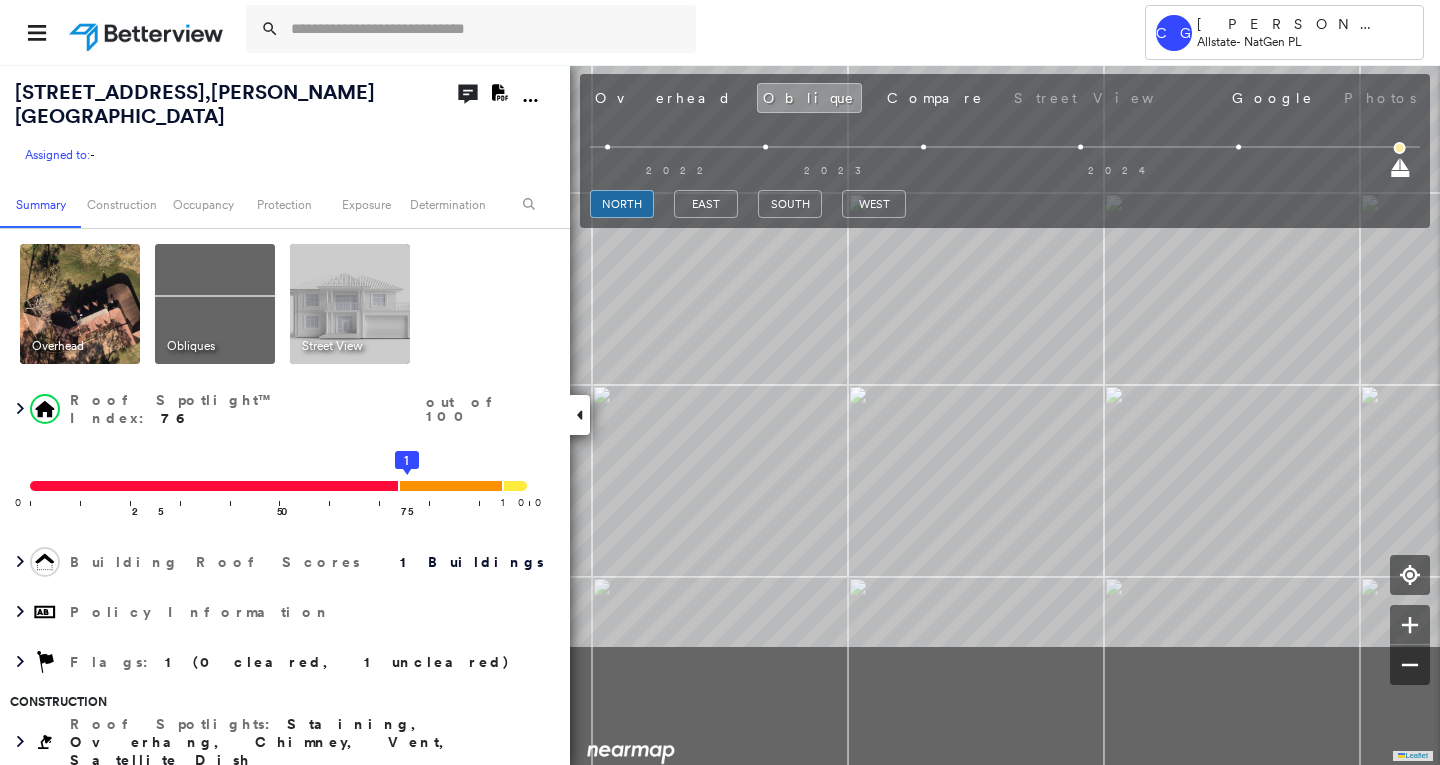 click on "[STREET_ADDRESS] Assigned to:  - Assigned to:  - Assigned to:  - Open Comments Download PDF Report Summary Construction Occupancy Protection Exposure Determination Overhead Obliques Street View Roof Spotlight™ Index :  76 out of 100 0 100 25 50 75 1 Building Roof Scores 1 Buildings Policy Information Flags :  1 (0 cleared, 1 uncleared) Construction Roof Spotlights :  Staining, Overhang, Chimney, Vent, Satellite Dish Property Features Roof Size & Shape :  1 building  - [PERSON_NAME] | Asphalt Shingle Occupancy Place Detail Protection Exposure Determination Flags :  1 (0 cleared, 1 uncleared) Uncleared Flags (1) Cleared Flags  (0) Low Low Priority Roof Score Flagged [DATE] Clear Action Taken New Entry History Quote/New Business Terms & Conditions Added ACV Endorsement Added Cosmetic Endorsement Inspection/Loss Control Report Information Added to Inspection Survey Onsite Inspection Ordered Determined No Inspection Needed General Used Report to Further Agent/Insured Discussion Save Renewal Save" at bounding box center [720, 414] 